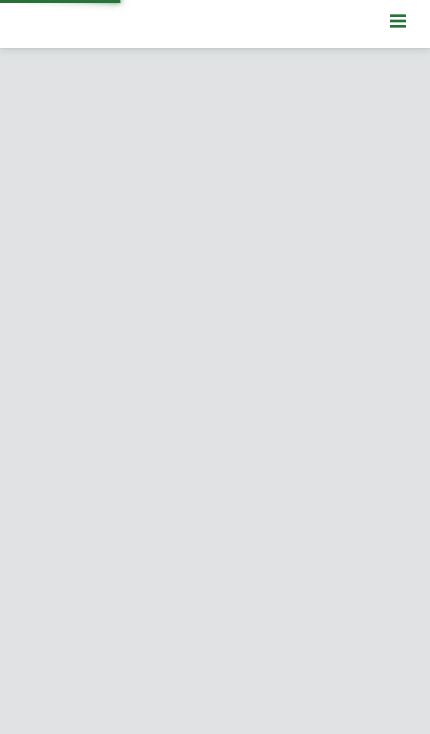scroll, scrollTop: 0, scrollLeft: 0, axis: both 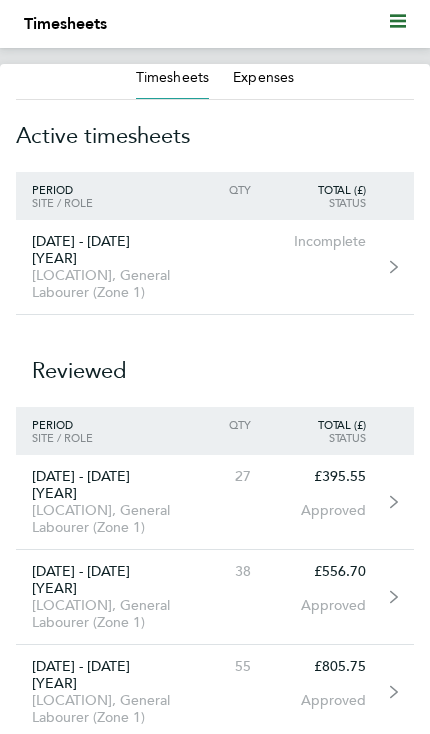 click on "[DATE] - [DATE] [YEAR] [LOCATION], [JOB_TITLE]" 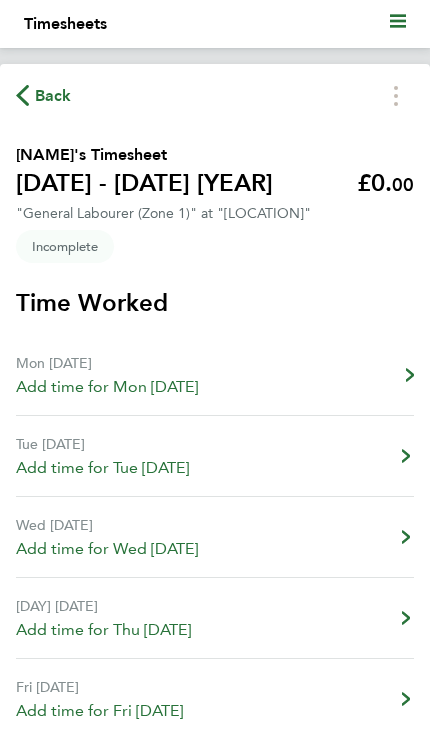 click on "Mon [DATE]   Add time for Mon [DATE]   Add time for Mon [DATE]" 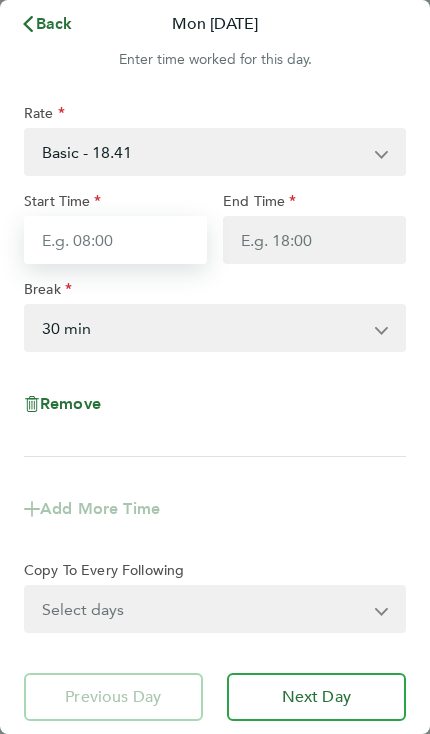 click on "Start Time" at bounding box center (115, 240) 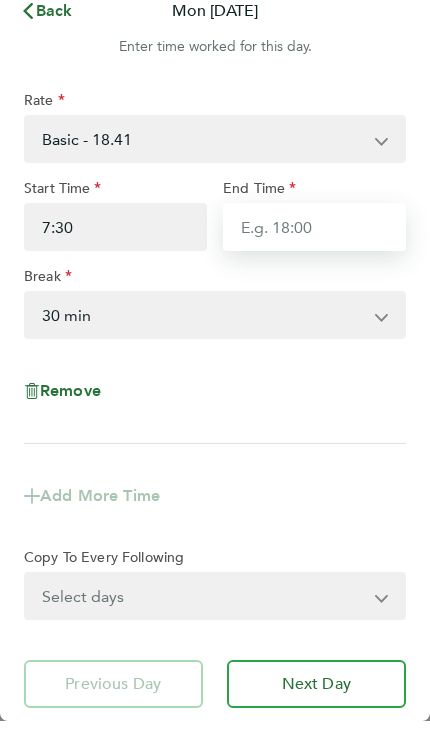 click on "End Time" at bounding box center [314, 240] 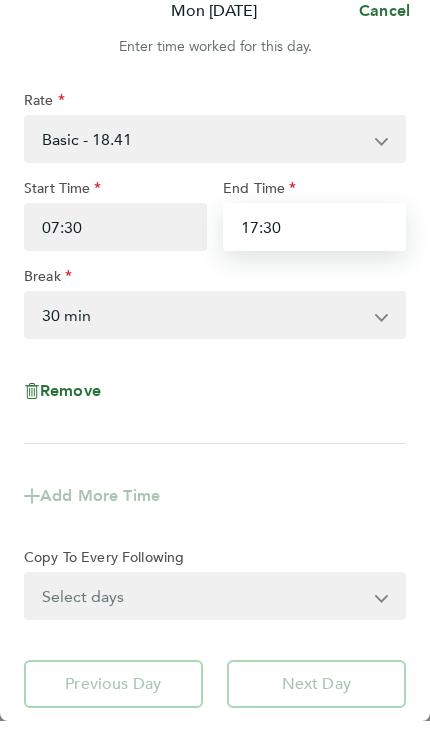 type on "17:30" 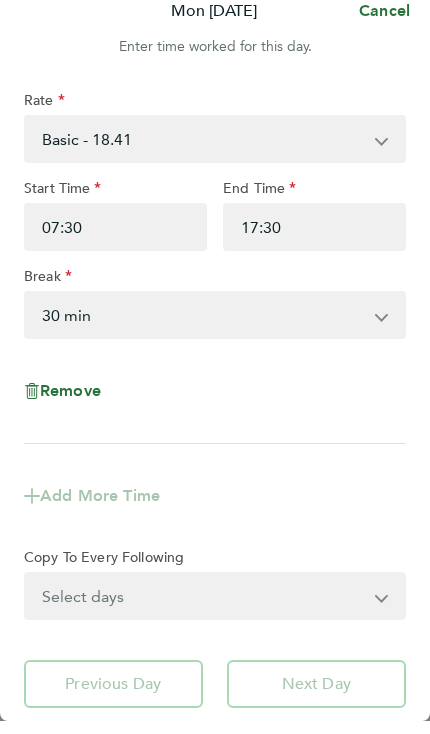 click on "0 min   15 min   30 min   45 min   60 min   75 min   90 min" at bounding box center (203, 328) 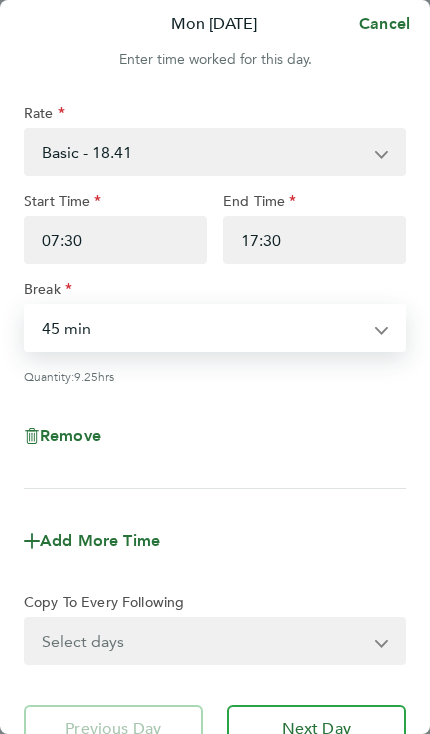 click on "0 min   15 min   30 min   45 min   60 min   75 min   90 min" at bounding box center [203, 328] 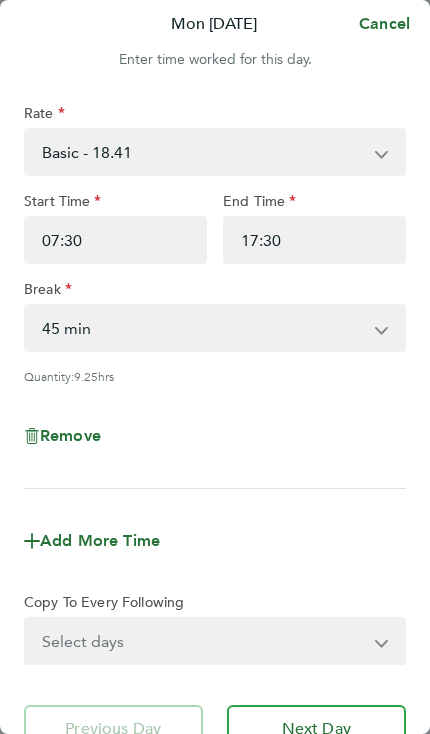 click on "0 min   15 min   30 min   45 min   60 min   75 min   90 min" at bounding box center [203, 328] 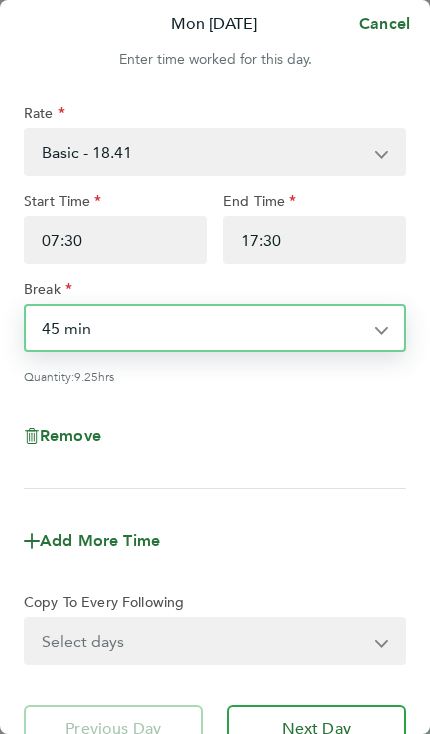 select on "30" 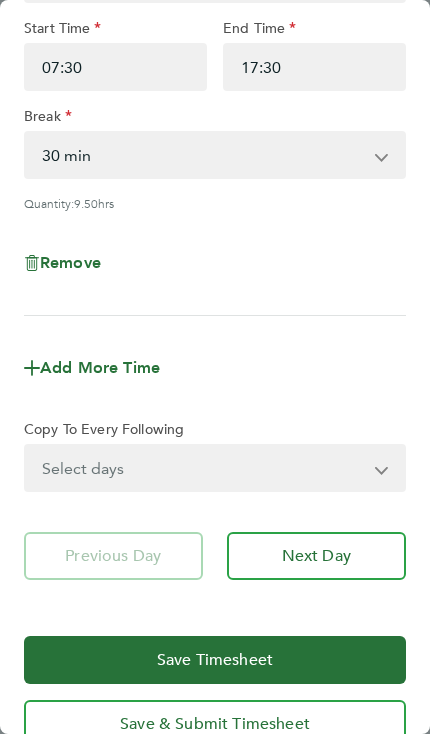 scroll, scrollTop: 175, scrollLeft: 0, axis: vertical 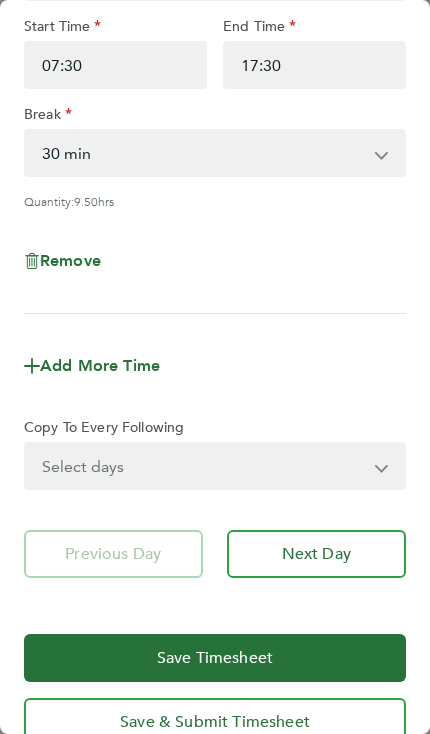 click on "Next Day" 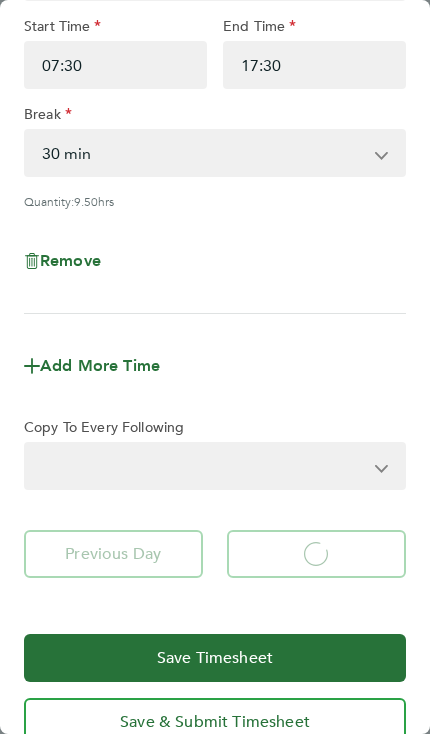 select on "30" 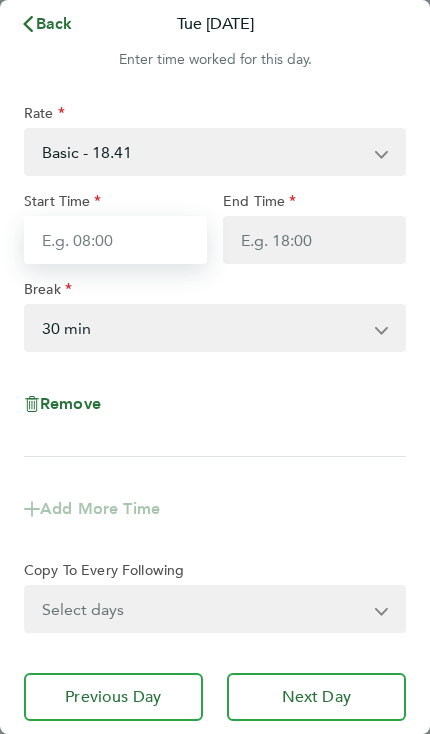 click on "Start Time" at bounding box center [115, 240] 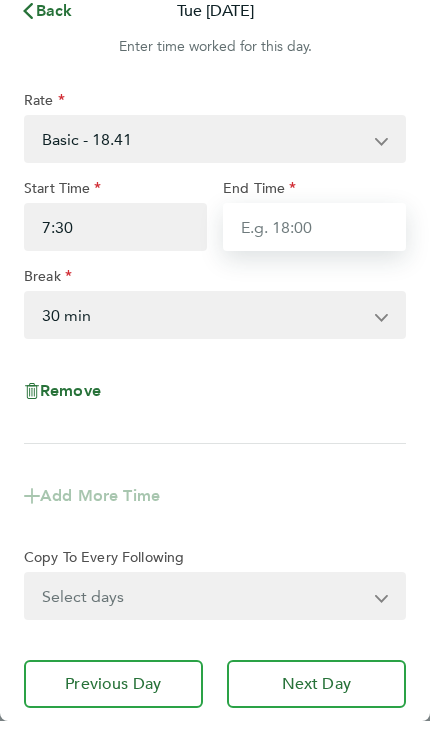 click on "End Time" at bounding box center (314, 240) 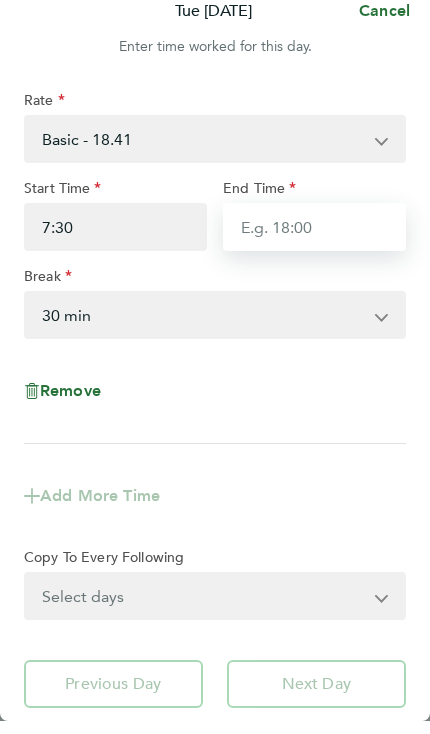 type on "07:30" 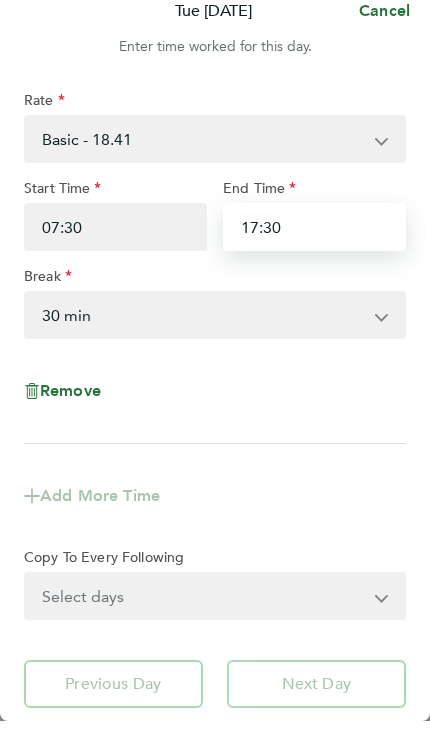 type on "17:30" 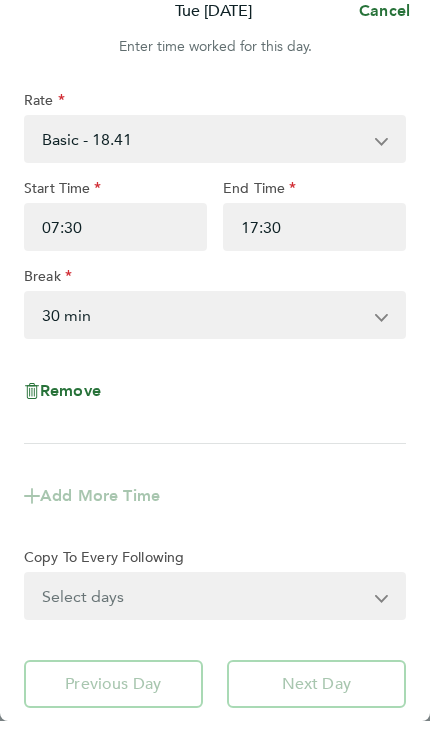click on "0 min   15 min   30 min   45 min   60 min   75 min   90 min" at bounding box center (203, 328) 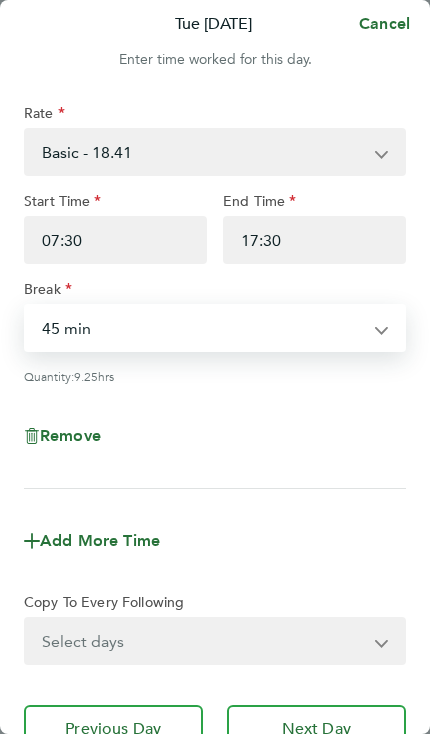 click on "0 min   15 min   30 min   45 min   60 min   75 min   90 min" at bounding box center (203, 328) 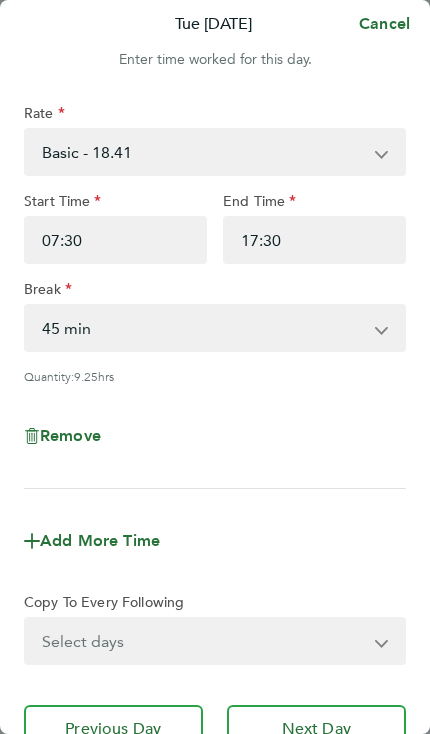 click on "0 min   15 min   30 min   45 min   60 min   75 min   90 min" at bounding box center (203, 328) 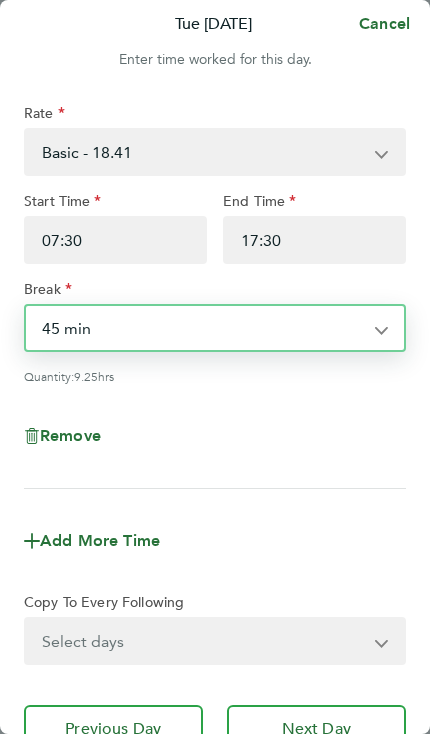 select on "30" 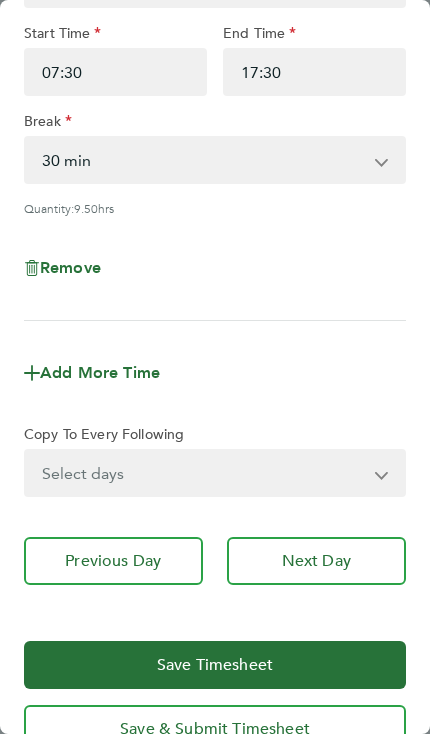 scroll, scrollTop: 192, scrollLeft: 0, axis: vertical 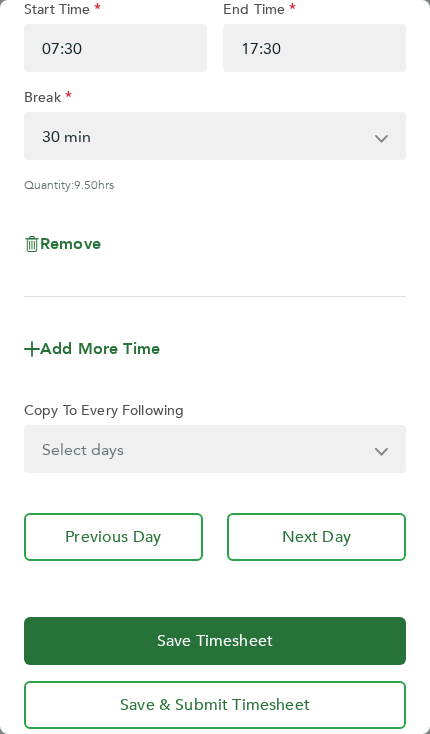 click on "Next Day" 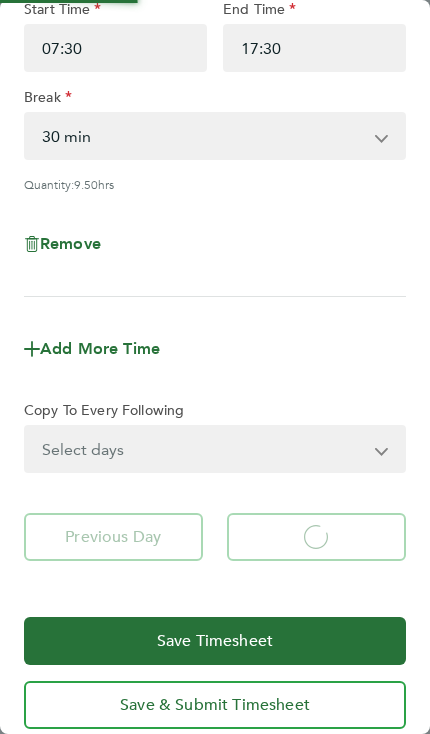 select on "30" 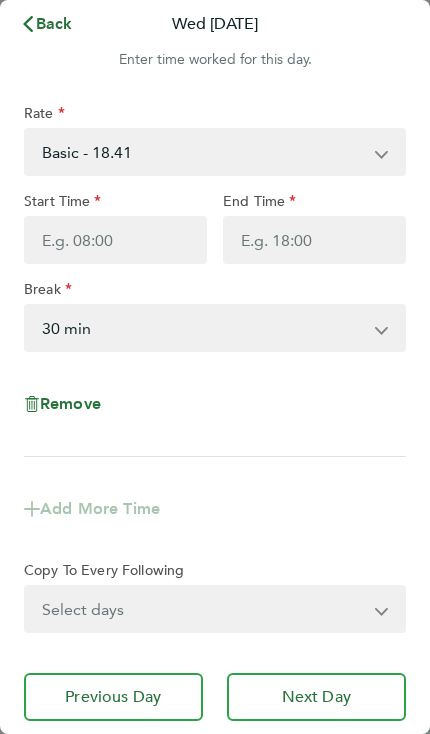 scroll, scrollTop: 0, scrollLeft: 0, axis: both 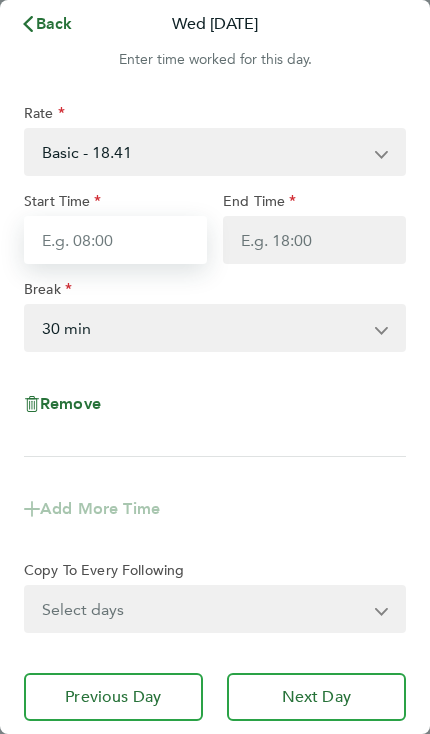 click on "Start Time" at bounding box center (115, 240) 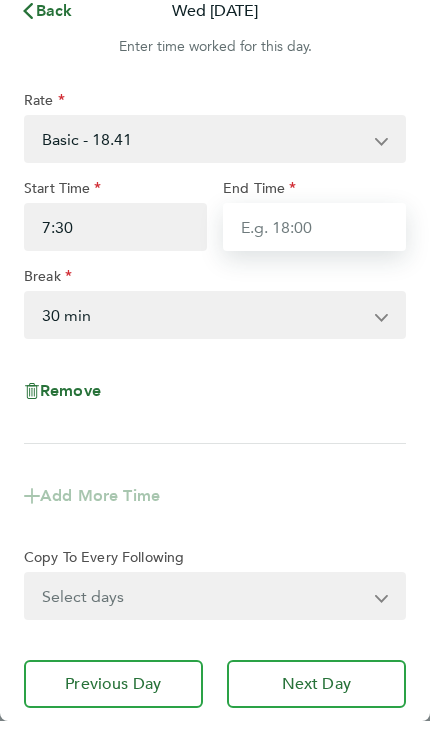 click on "End Time" at bounding box center [314, 240] 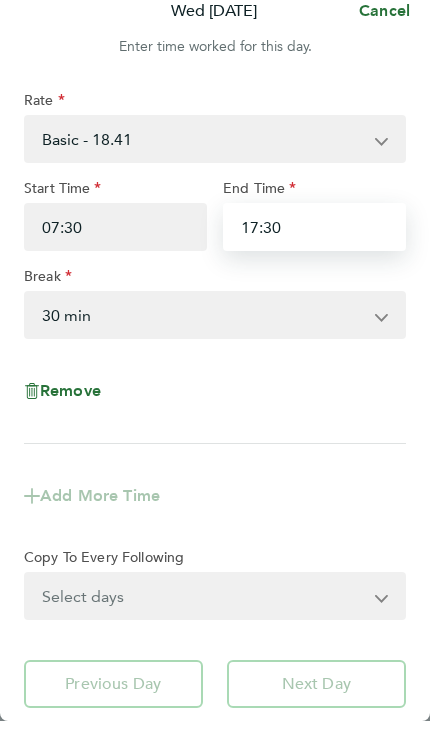 type on "17:30" 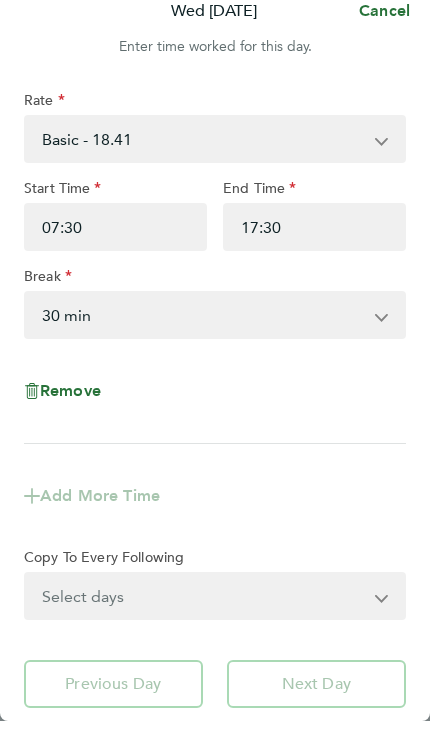 click on "0 min   15 min   30 min   45 min   60 min   75 min   90 min" at bounding box center [203, 328] 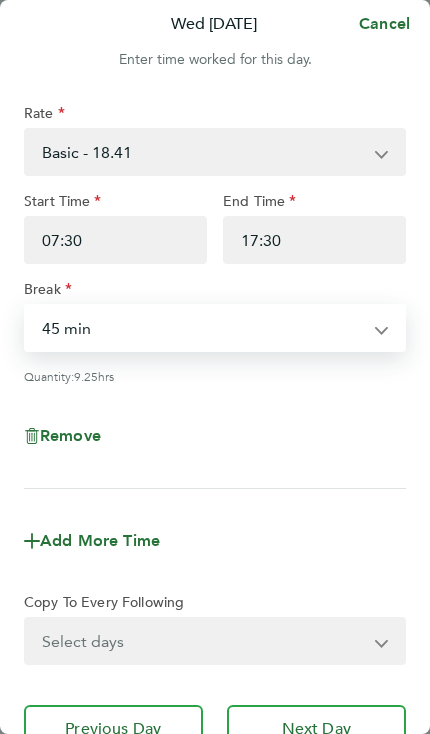click on "0 min   15 min   30 min   45 min   60 min   75 min   90 min" at bounding box center [203, 328] 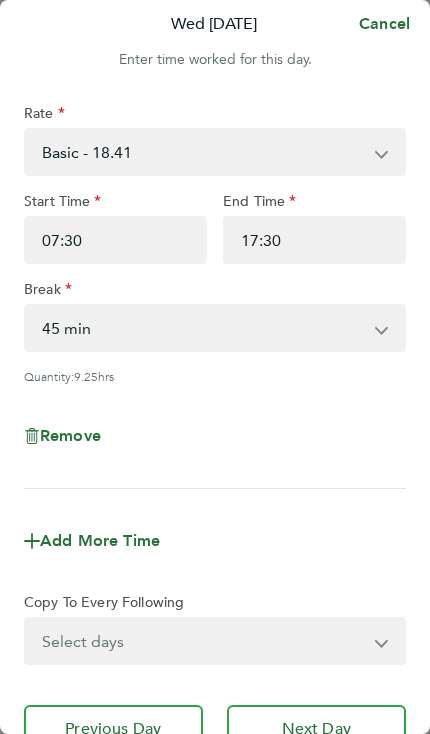 click on "0 min   15 min   30 min   45 min   60 min   75 min   90 min" at bounding box center [203, 328] 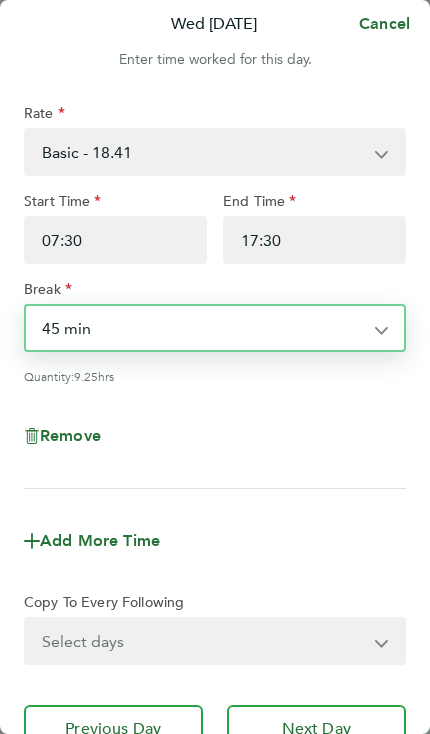 select on "30" 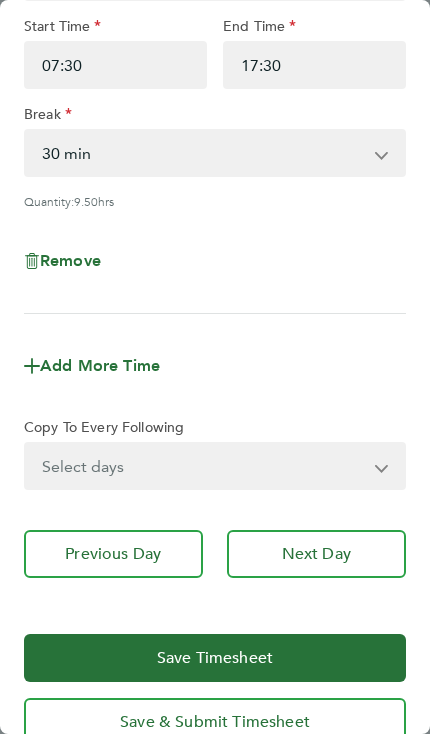 scroll, scrollTop: 188, scrollLeft: 0, axis: vertical 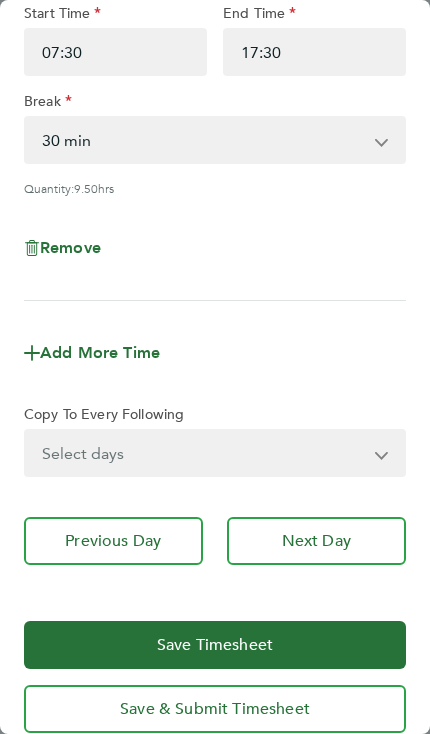 click on "Next Day" 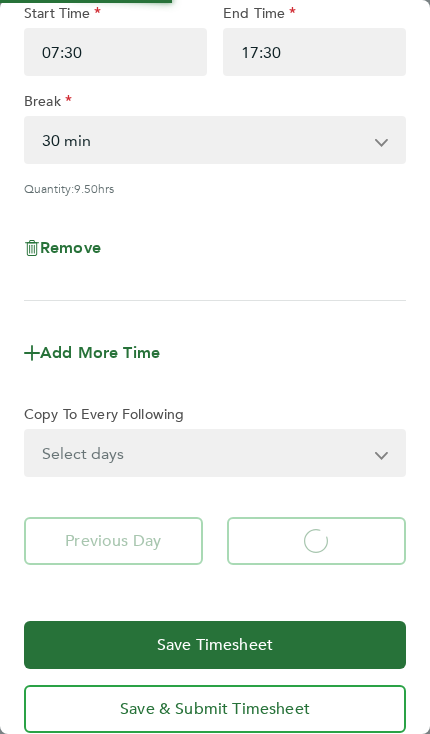 select on "30" 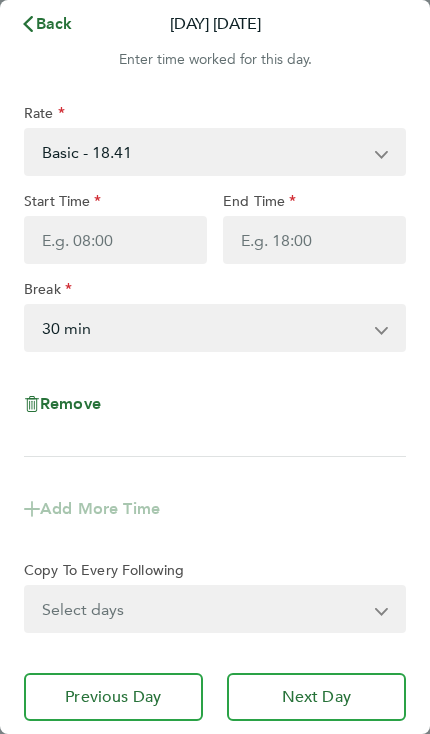 scroll, scrollTop: 0, scrollLeft: 0, axis: both 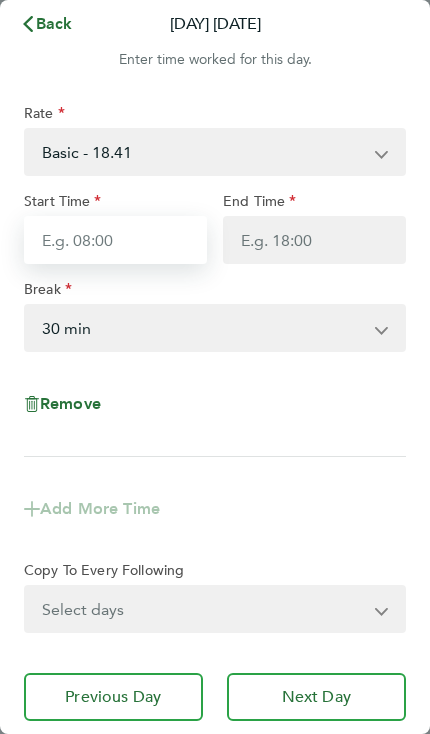 click on "Start Time" at bounding box center [115, 240] 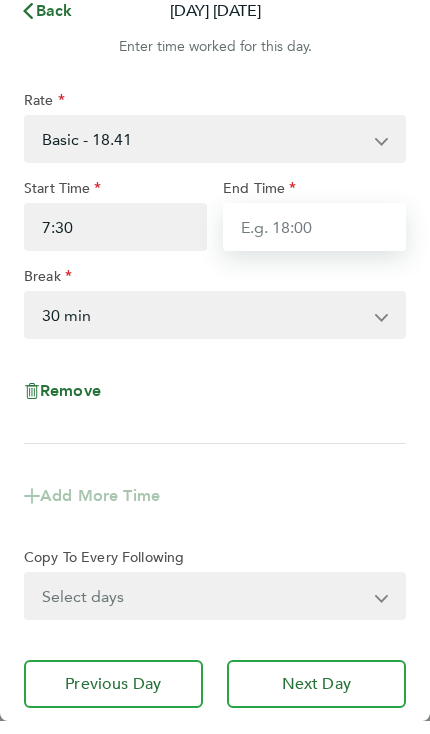 click on "End Time" at bounding box center [314, 240] 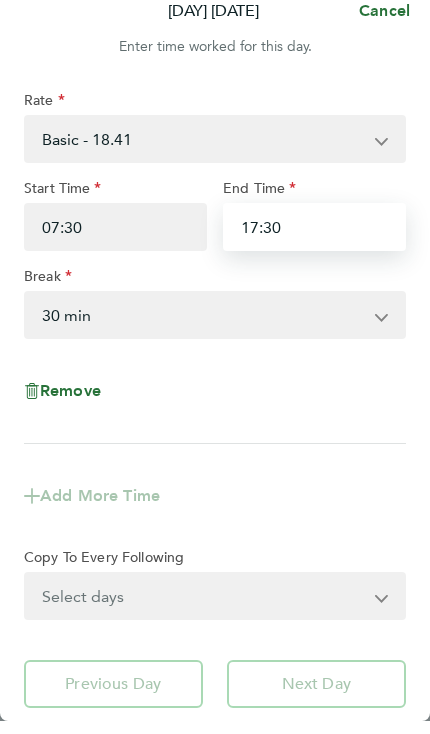 type on "17:30" 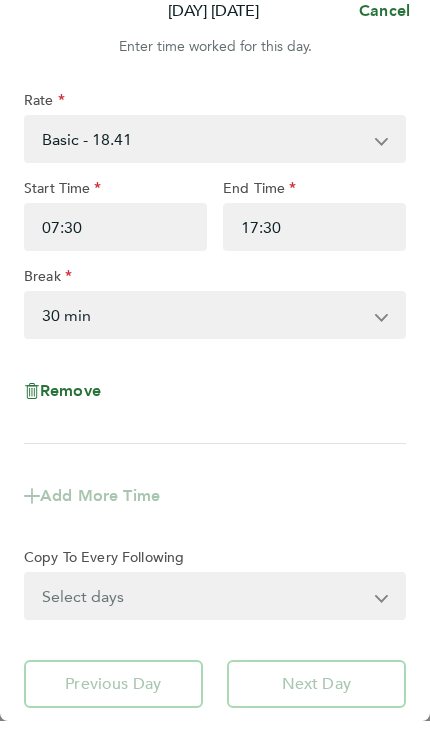 click on "0 min   15 min   30 min   45 min   60 min   75 min   90 min" at bounding box center (203, 328) 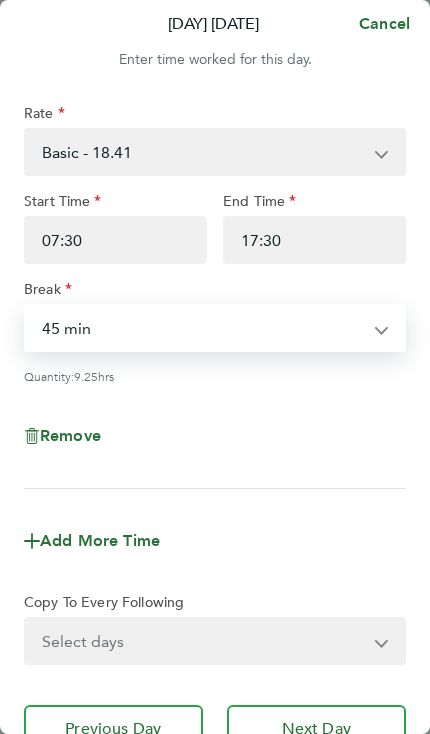 click on "0 min   15 min   30 min   45 min   60 min   75 min   90 min" at bounding box center [203, 328] 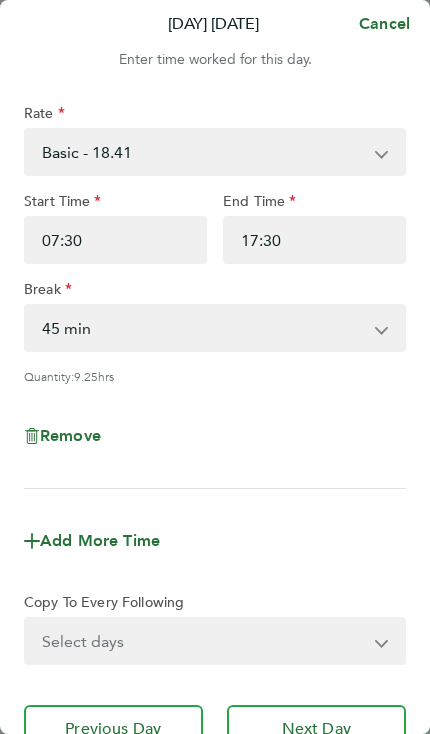 click on "0 min   15 min   30 min   45 min   60 min   75 min   90 min" at bounding box center (203, 328) 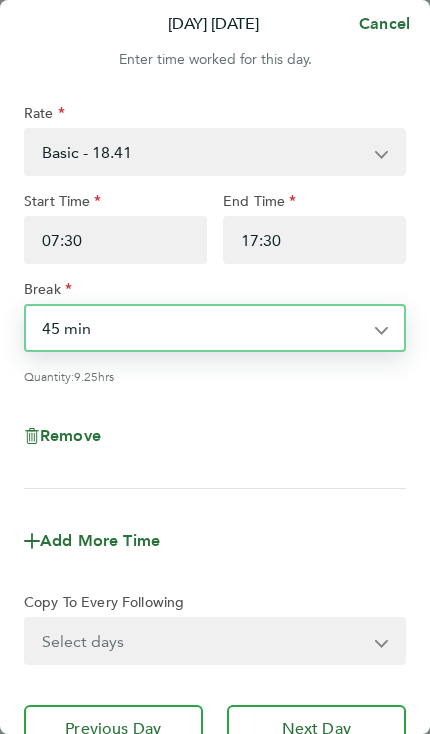 select on "30" 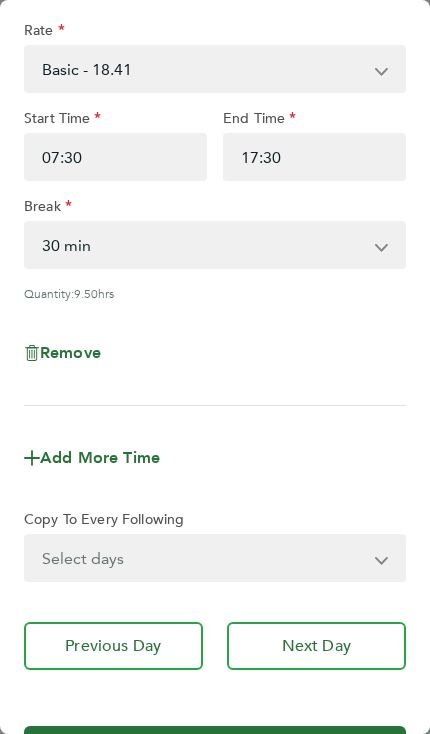 scroll, scrollTop: 103, scrollLeft: 0, axis: vertical 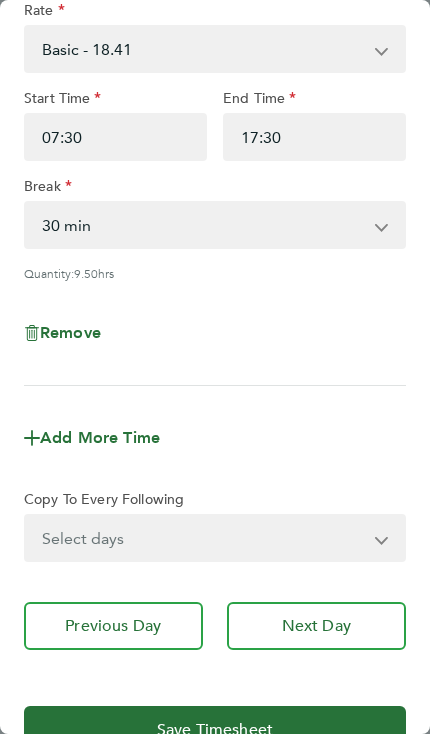 click on "Next Day" 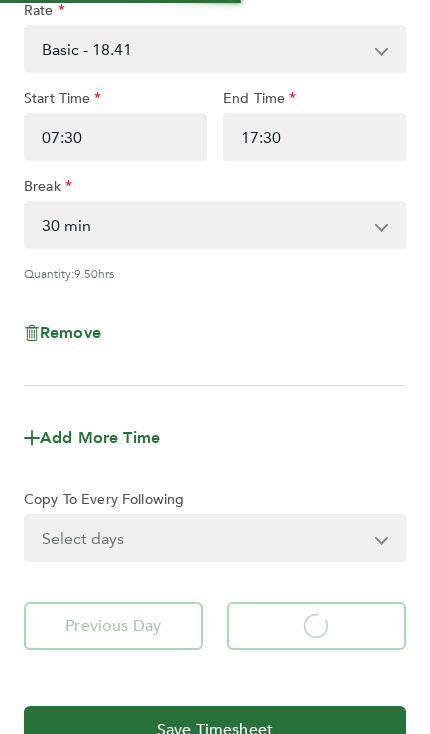 select on "30" 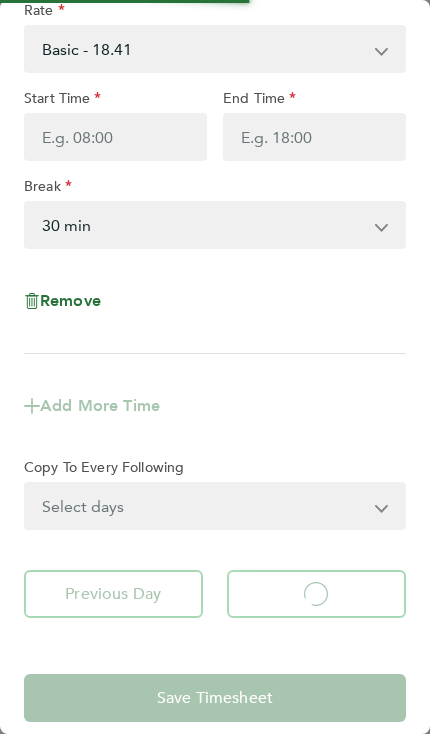 select on "30" 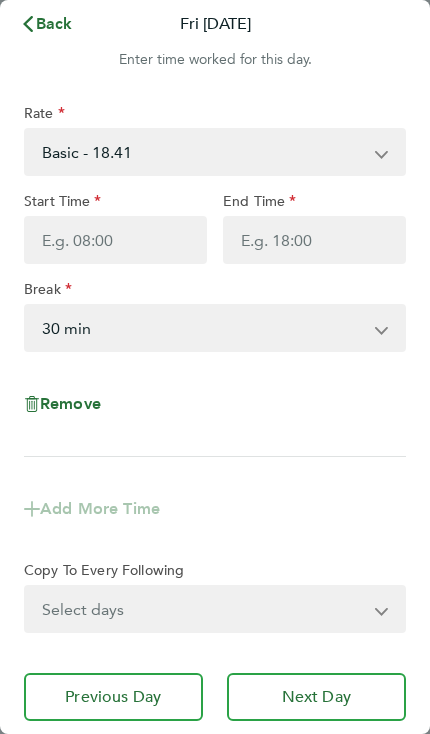 scroll, scrollTop: 0, scrollLeft: 0, axis: both 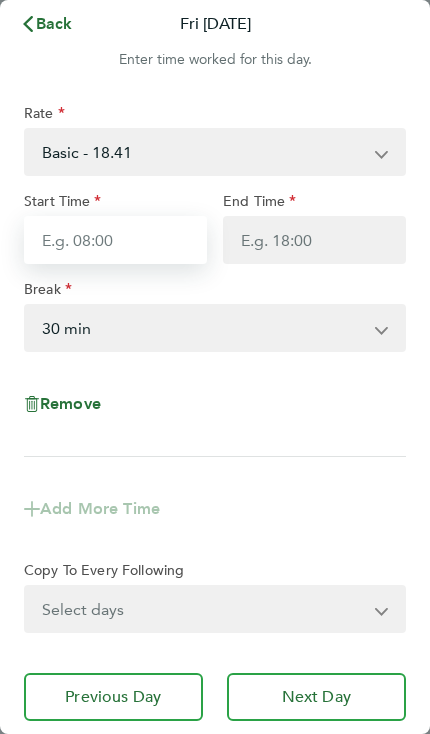 click on "Start Time" at bounding box center [115, 240] 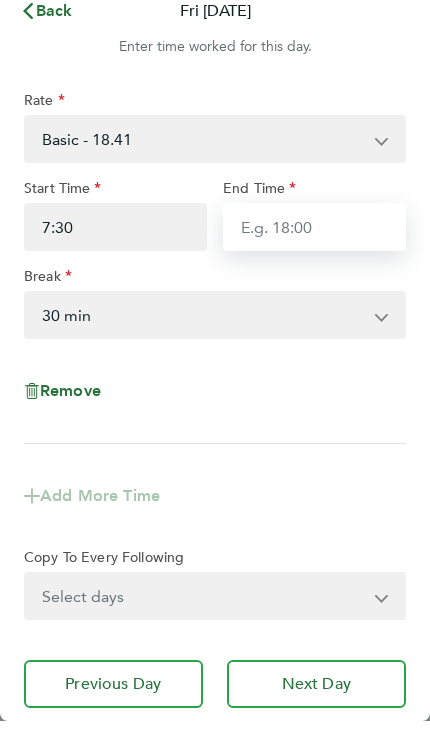 click on "End Time" at bounding box center (314, 240) 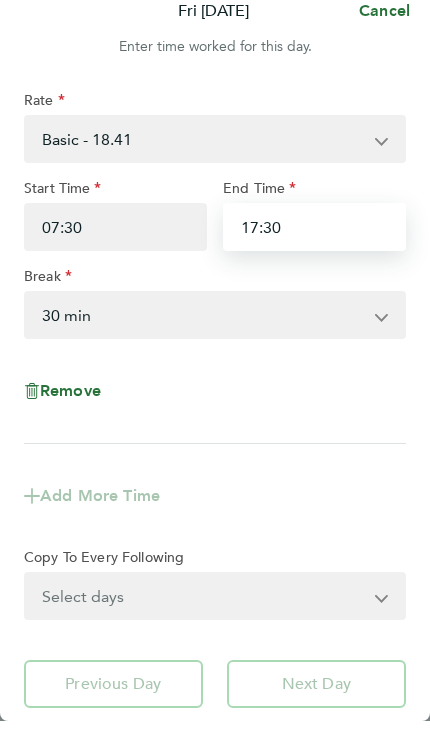 type on "17:30" 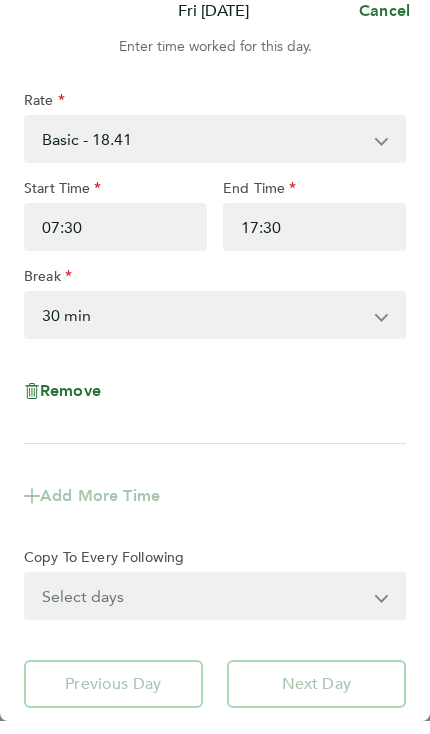 click on "Break" 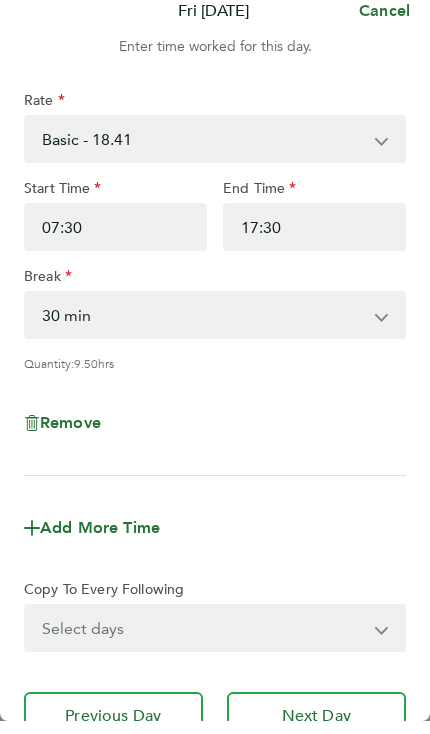 click on "0 min   15 min   30 min   45 min   60 min   75 min   90 min" at bounding box center [203, 328] 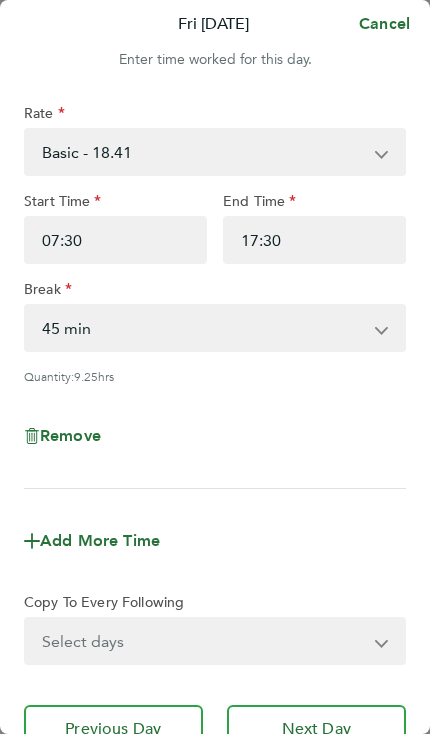 click on "0 min   15 min   30 min   45 min   60 min   75 min   90 min" at bounding box center [203, 328] 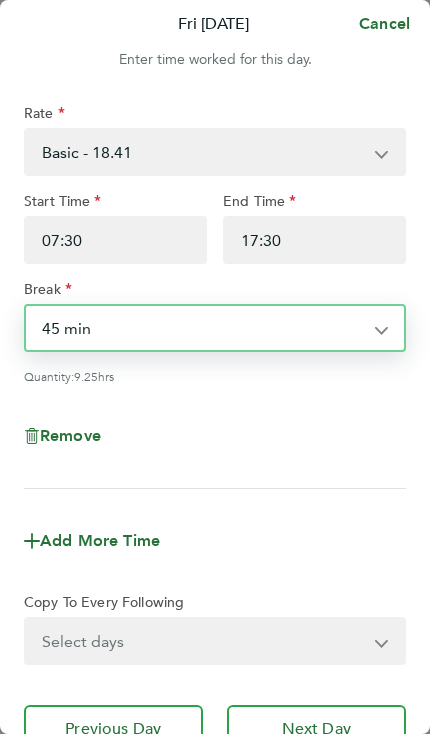 select on "30" 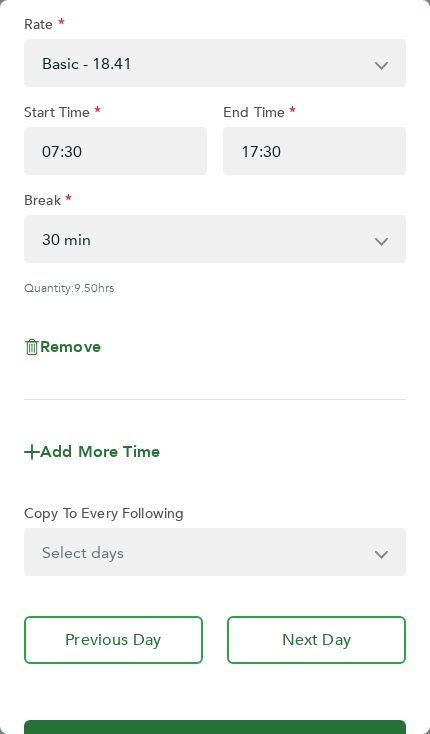 scroll, scrollTop: 95, scrollLeft: 0, axis: vertical 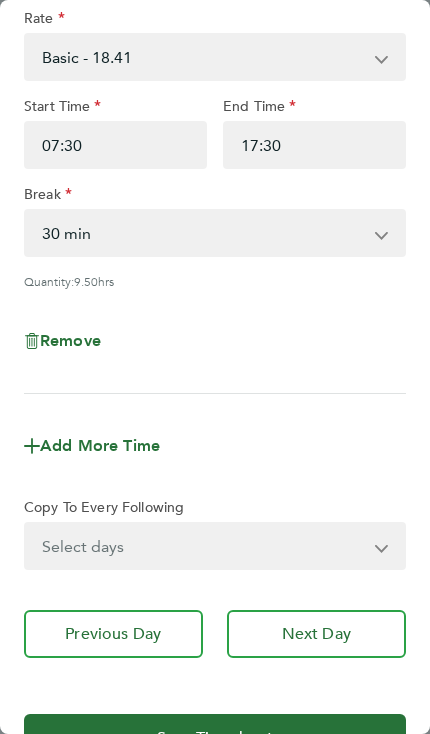 click on "Next Day" 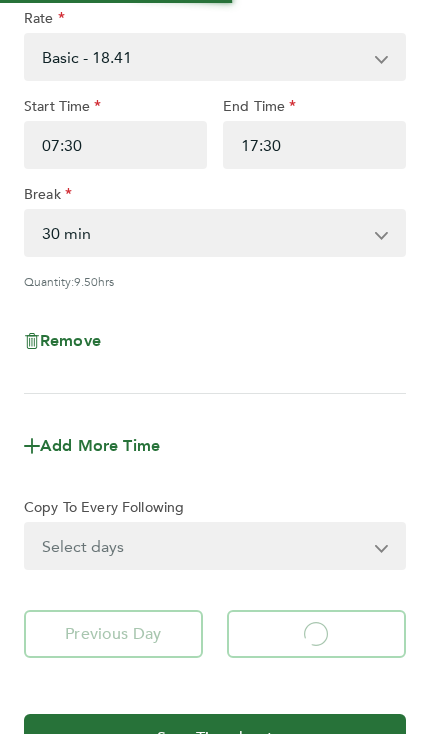 select on "30" 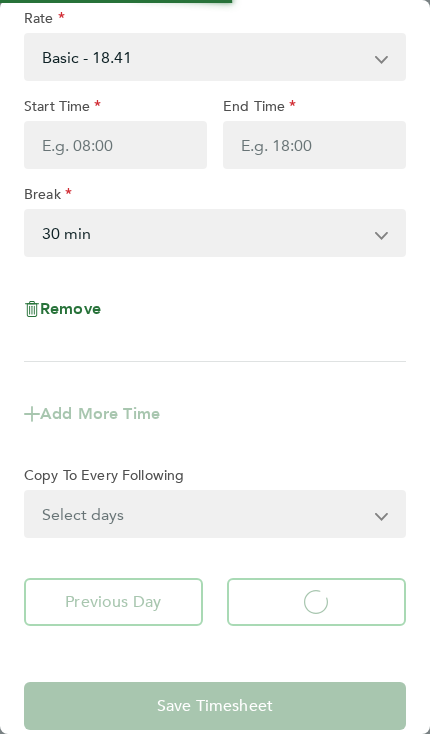 select on "30" 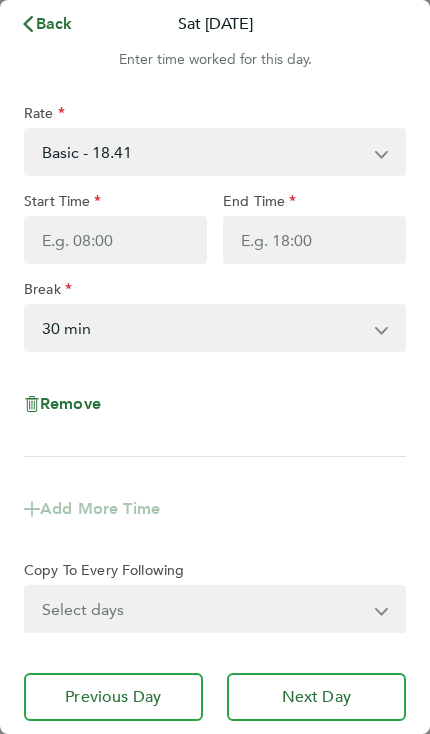 scroll, scrollTop: 0, scrollLeft: 0, axis: both 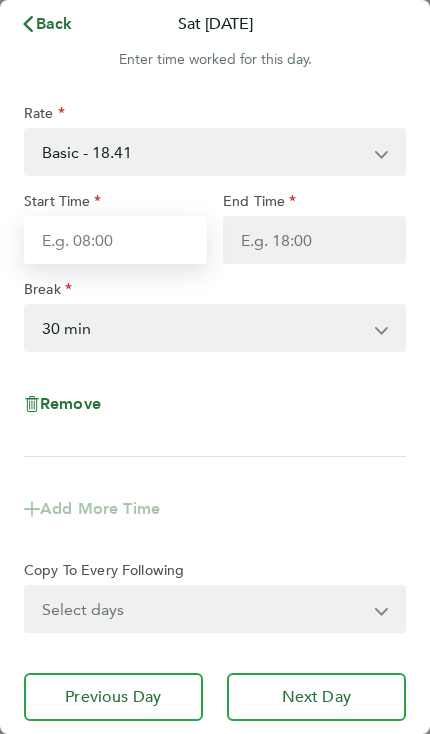 click on "Start Time" at bounding box center [115, 240] 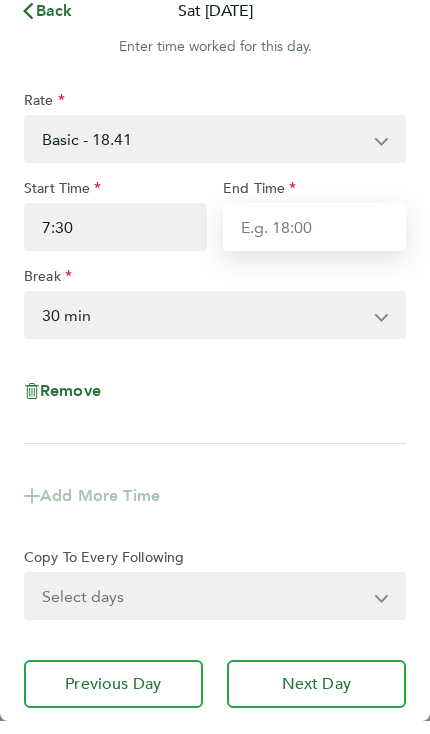 click on "End Time" at bounding box center [314, 240] 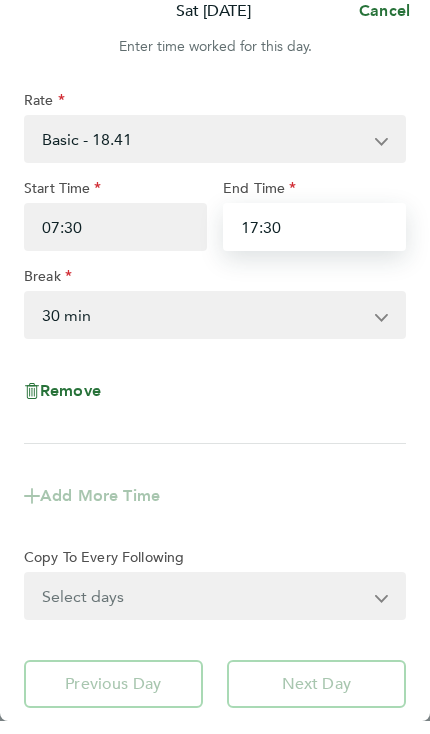 type on "17:30" 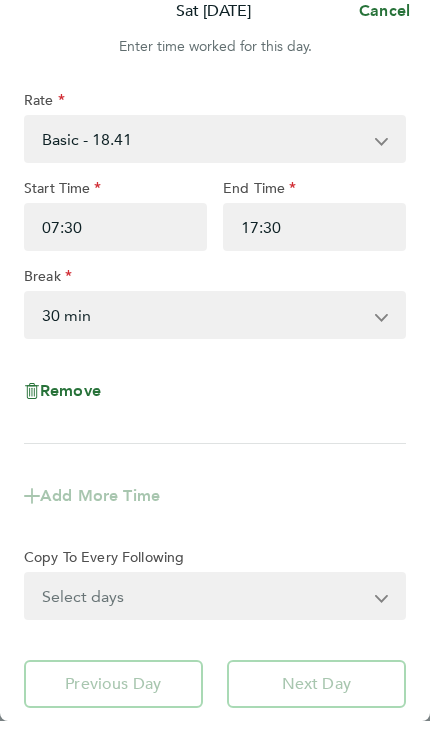 click on "0 min   15 min   30 min   45 min   60 min   75 min   90 min" at bounding box center [203, 328] 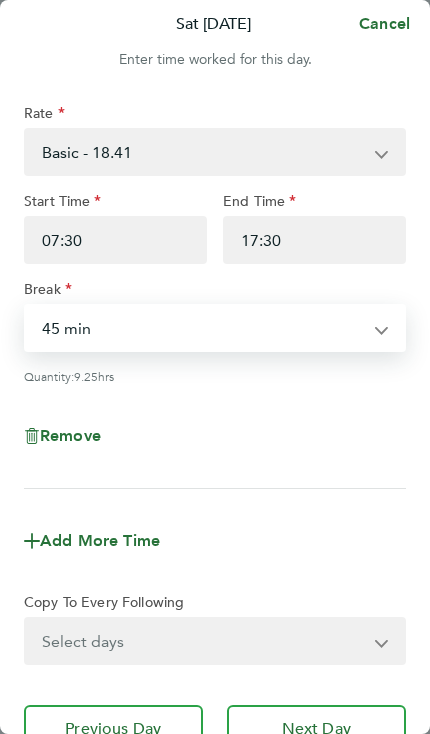 click on "0 min   15 min   30 min   45 min   60 min   75 min   90 min" at bounding box center (203, 328) 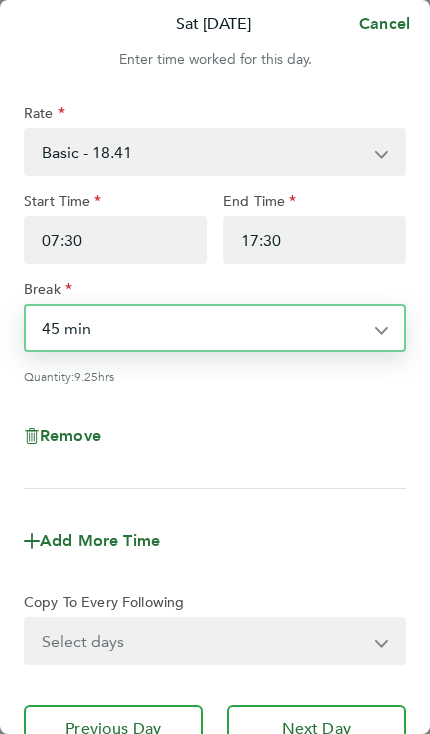 select on "30" 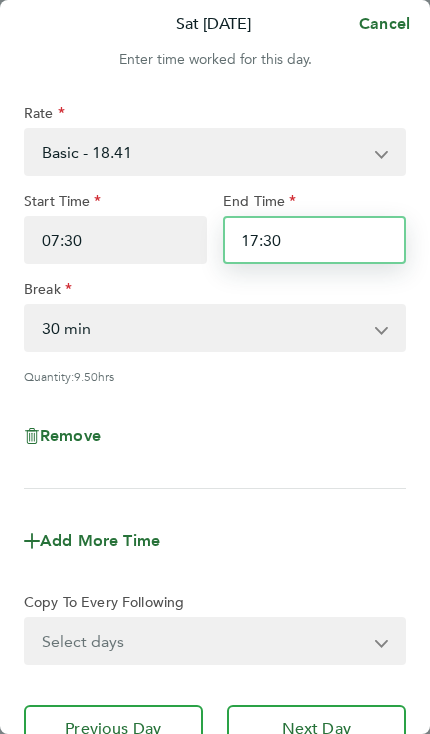 click on "17:30" at bounding box center [314, 240] 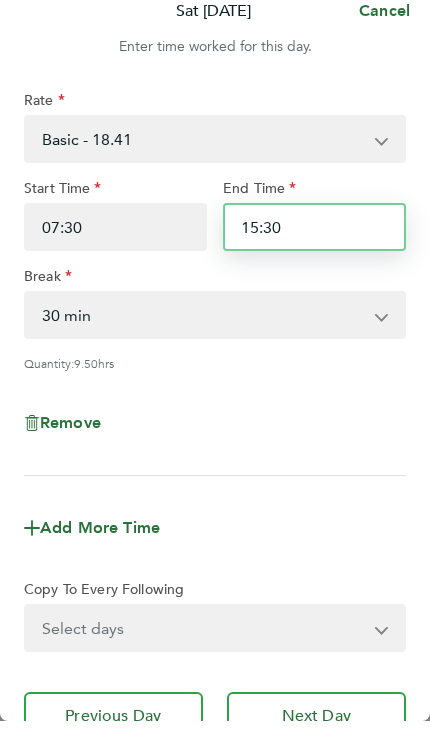 type on "15:30" 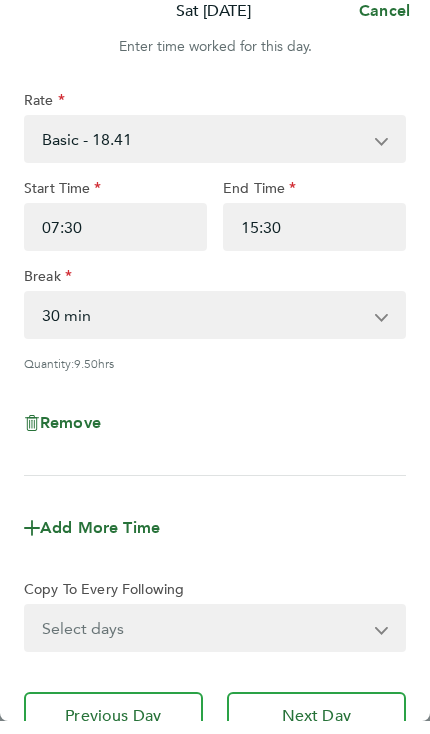 click on "0 min   15 min   30 min   45 min   60 min   75 min   90 min" at bounding box center (203, 328) 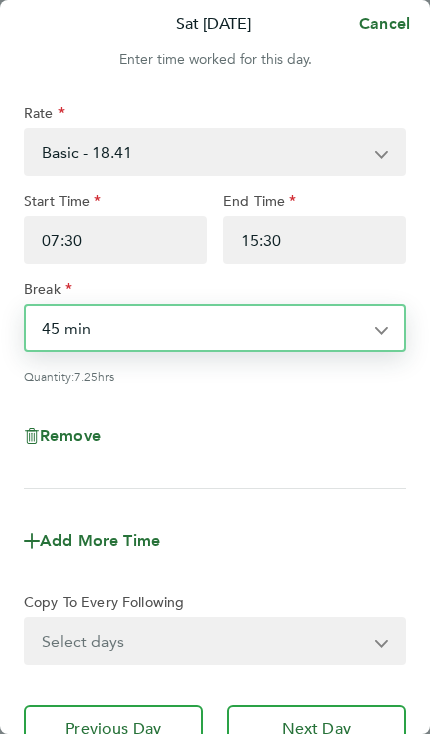 click on "0 min   15 min   30 min   45 min   60 min   75 min   90 min" at bounding box center [203, 328] 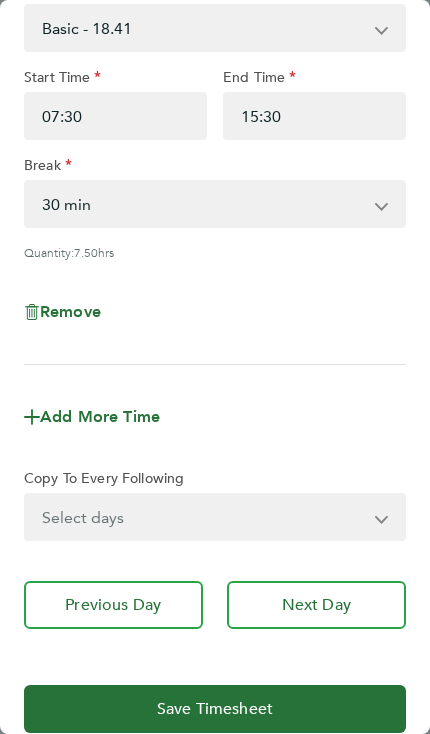 scroll, scrollTop: 132, scrollLeft: 0, axis: vertical 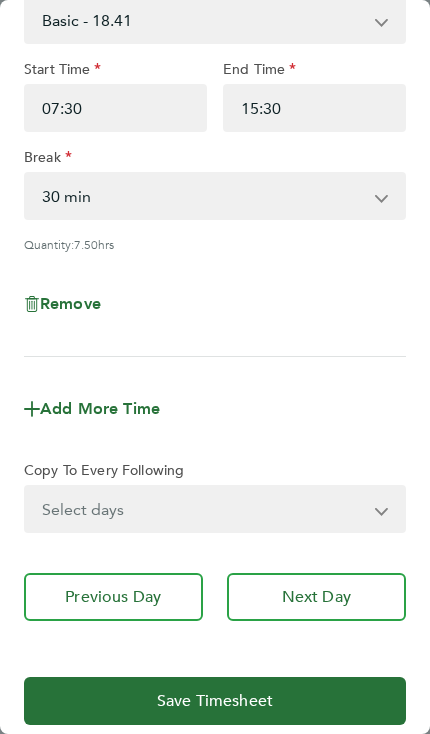 click on "Next Day" 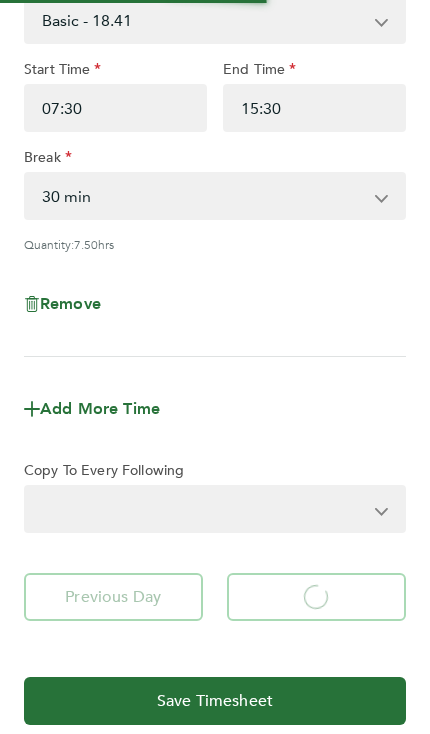 scroll, scrollTop: 118, scrollLeft: 0, axis: vertical 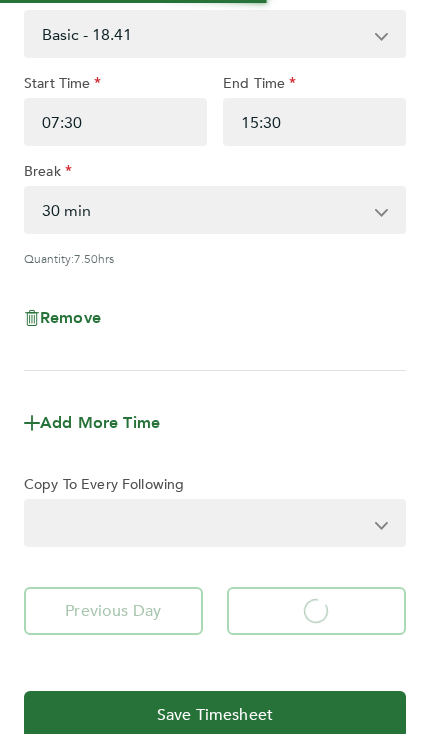 select on "30" 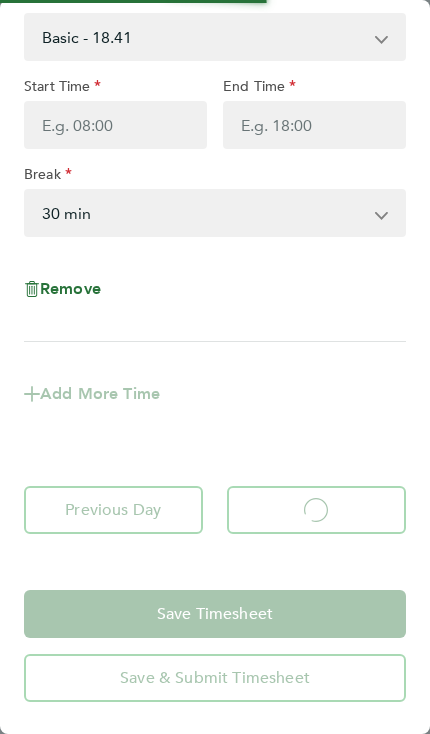 select on "30" 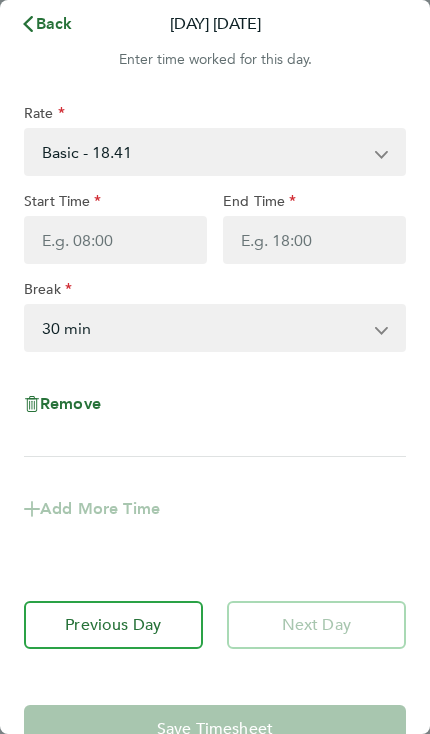 scroll, scrollTop: 0, scrollLeft: 0, axis: both 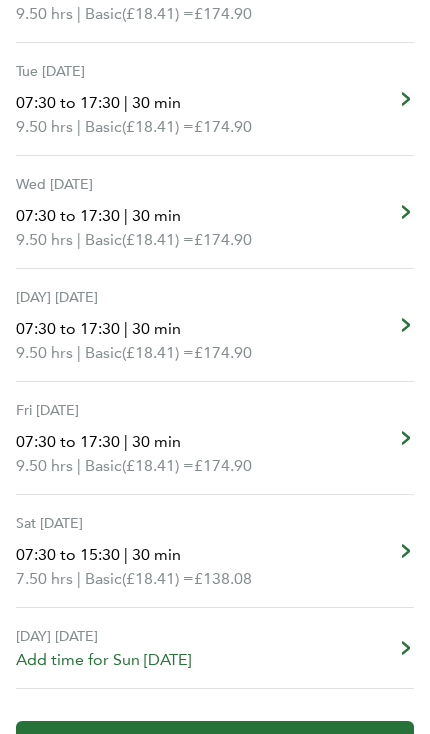 click on "Submit For Approval" 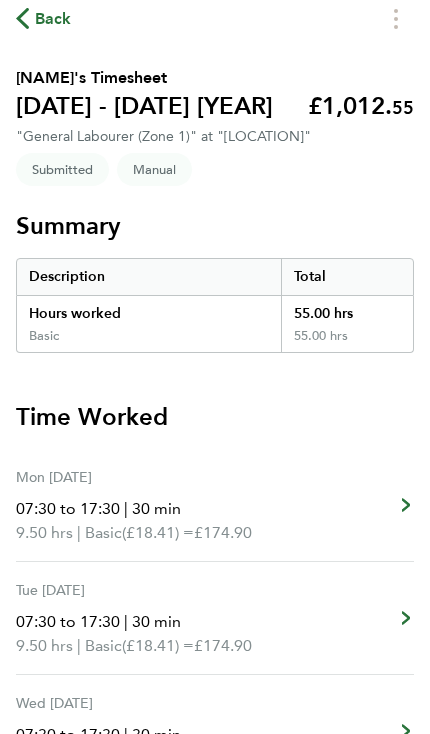 scroll, scrollTop: 0, scrollLeft: 0, axis: both 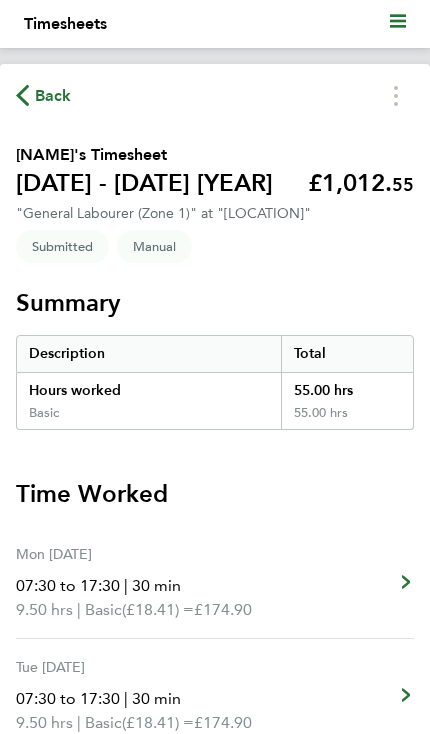 click on "Back" 